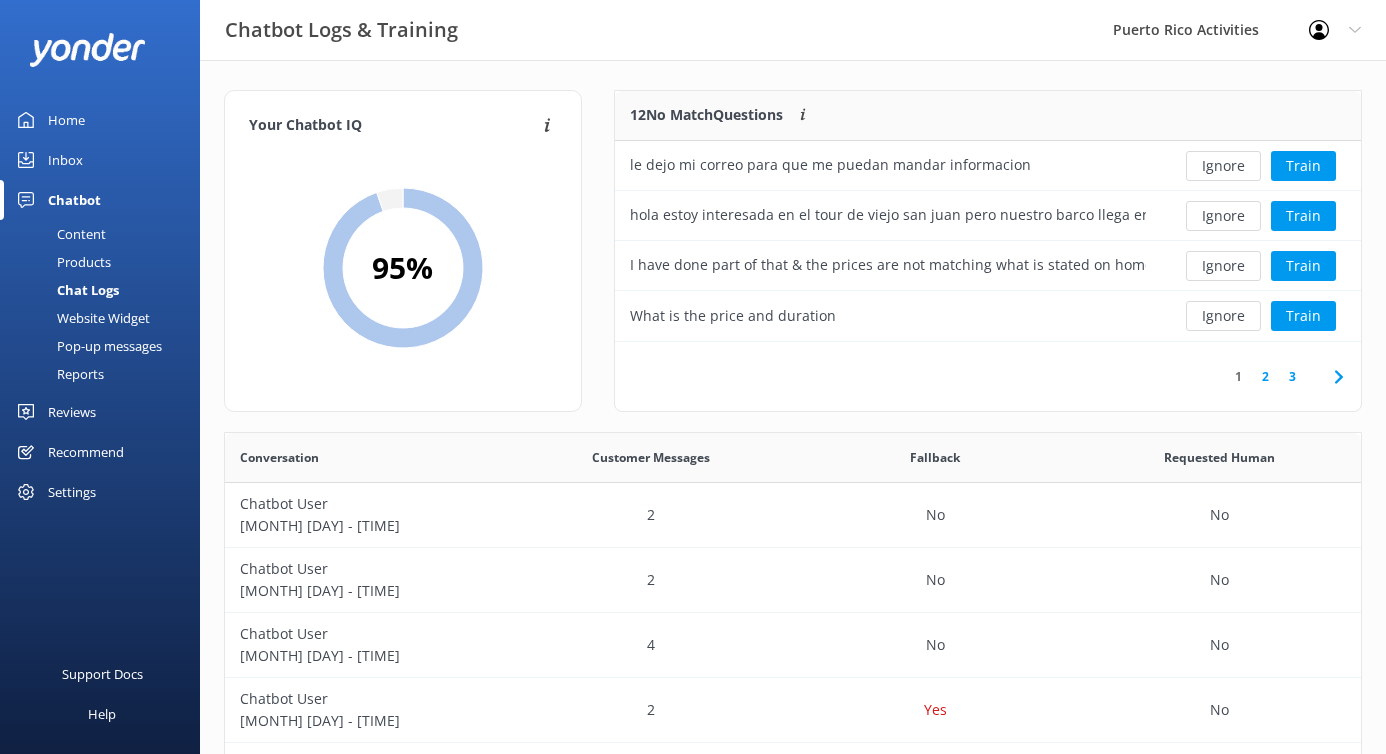 scroll, scrollTop: 0, scrollLeft: 0, axis: both 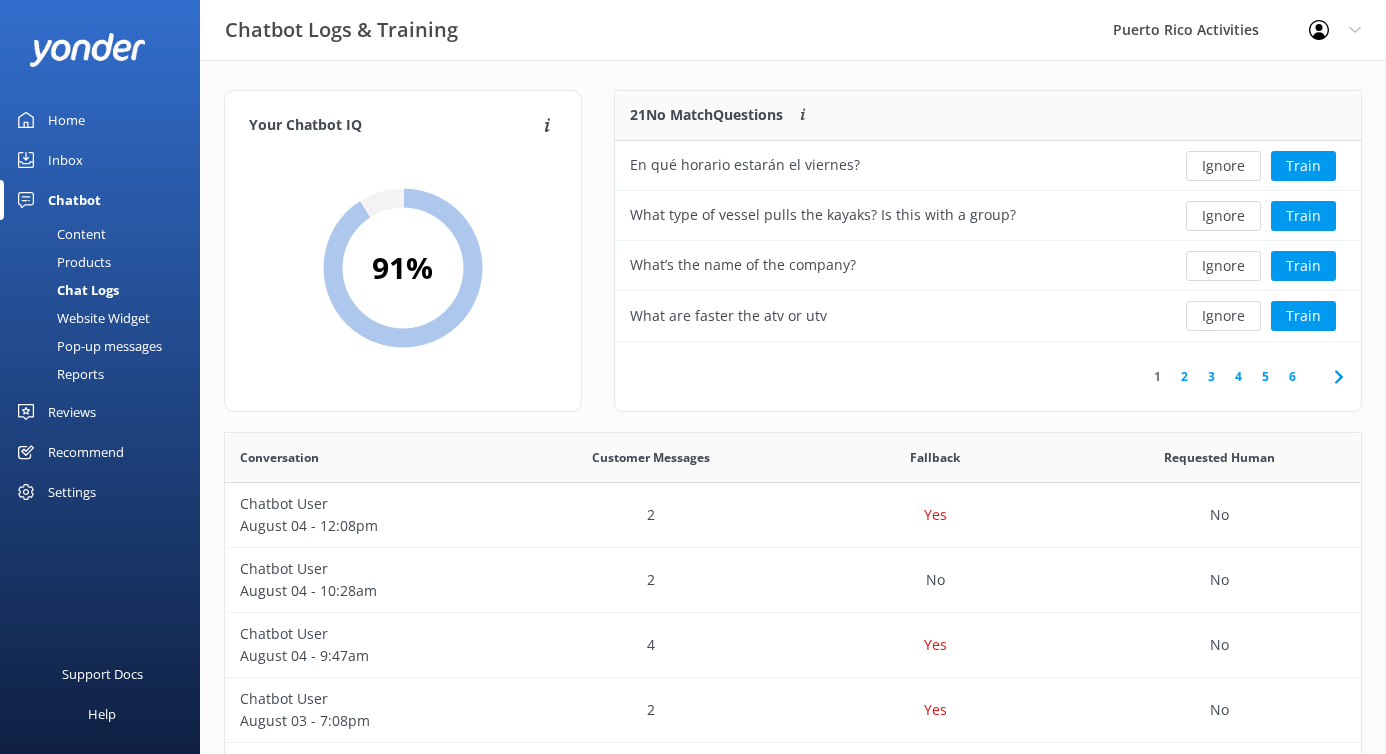 click on "2" at bounding box center [1184, 376] 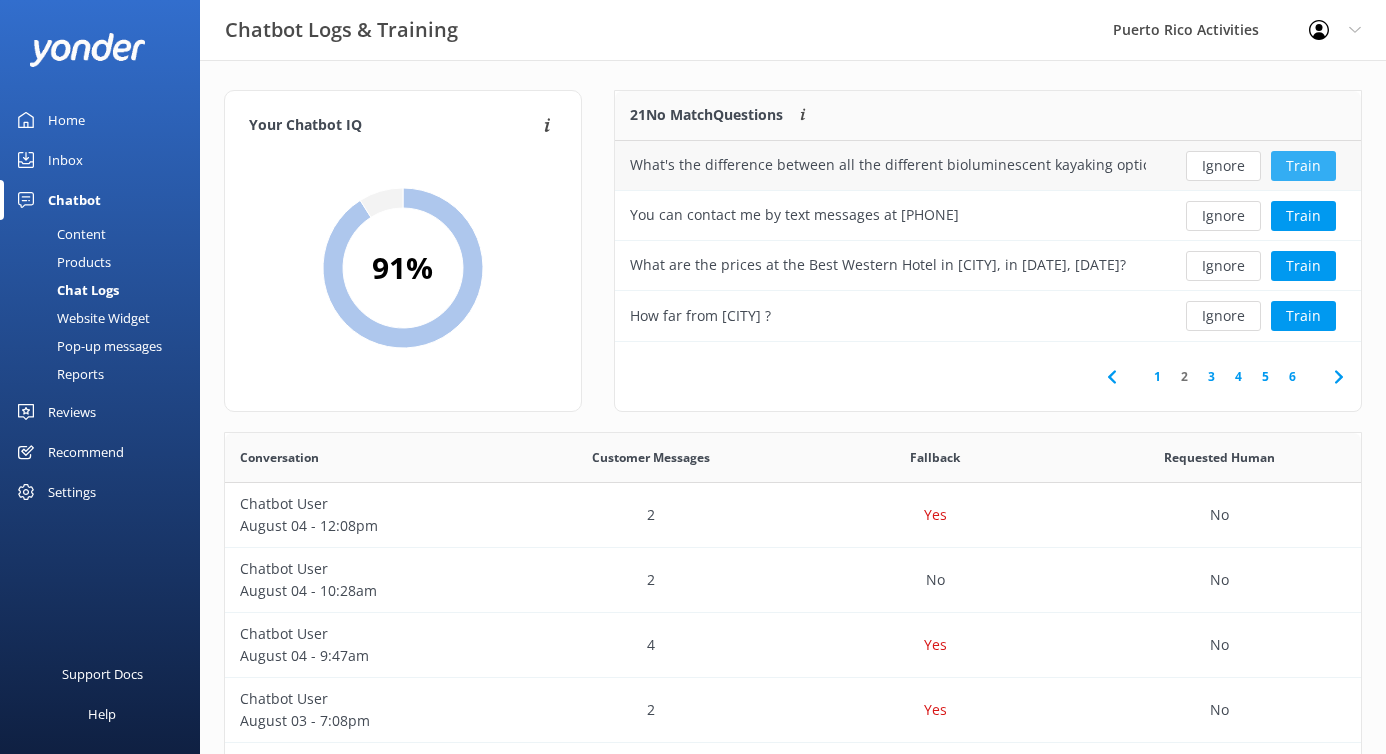 click on "Train" at bounding box center [1303, 166] 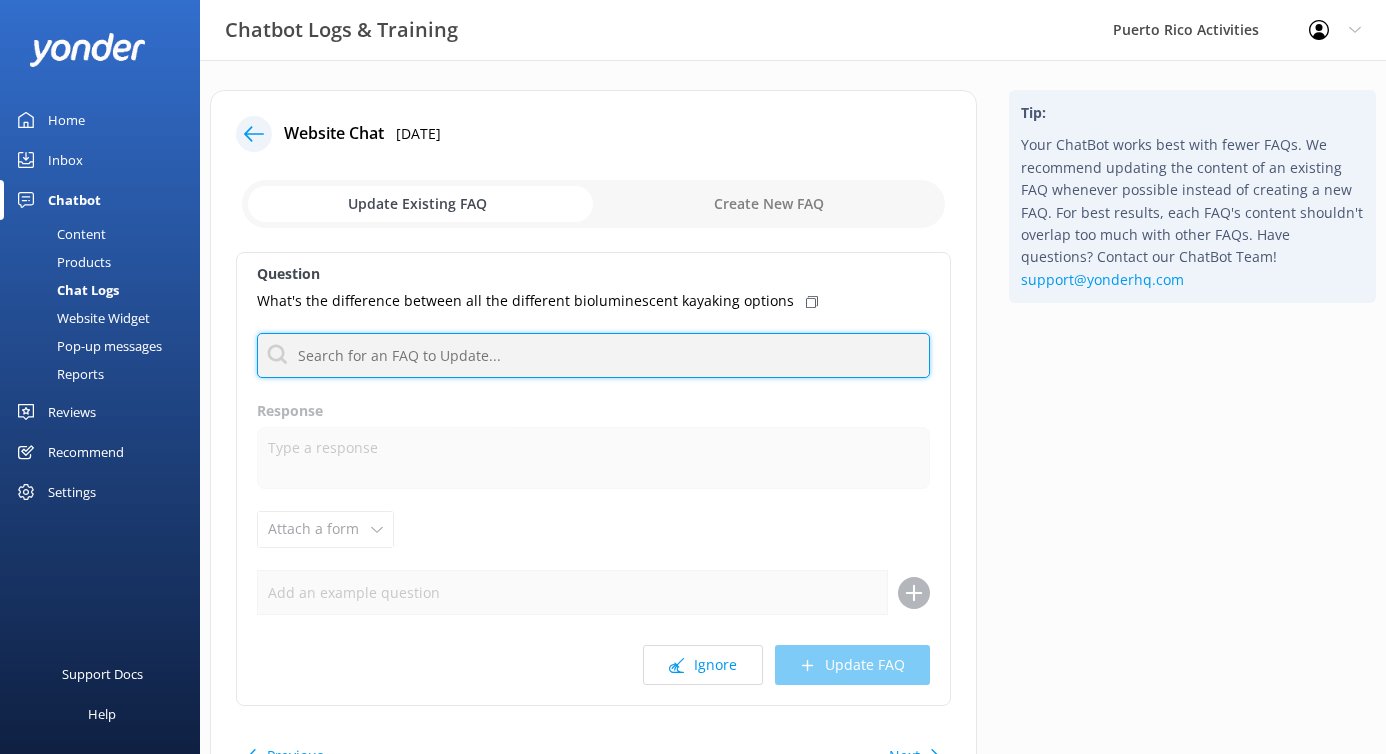 click at bounding box center (593, 355) 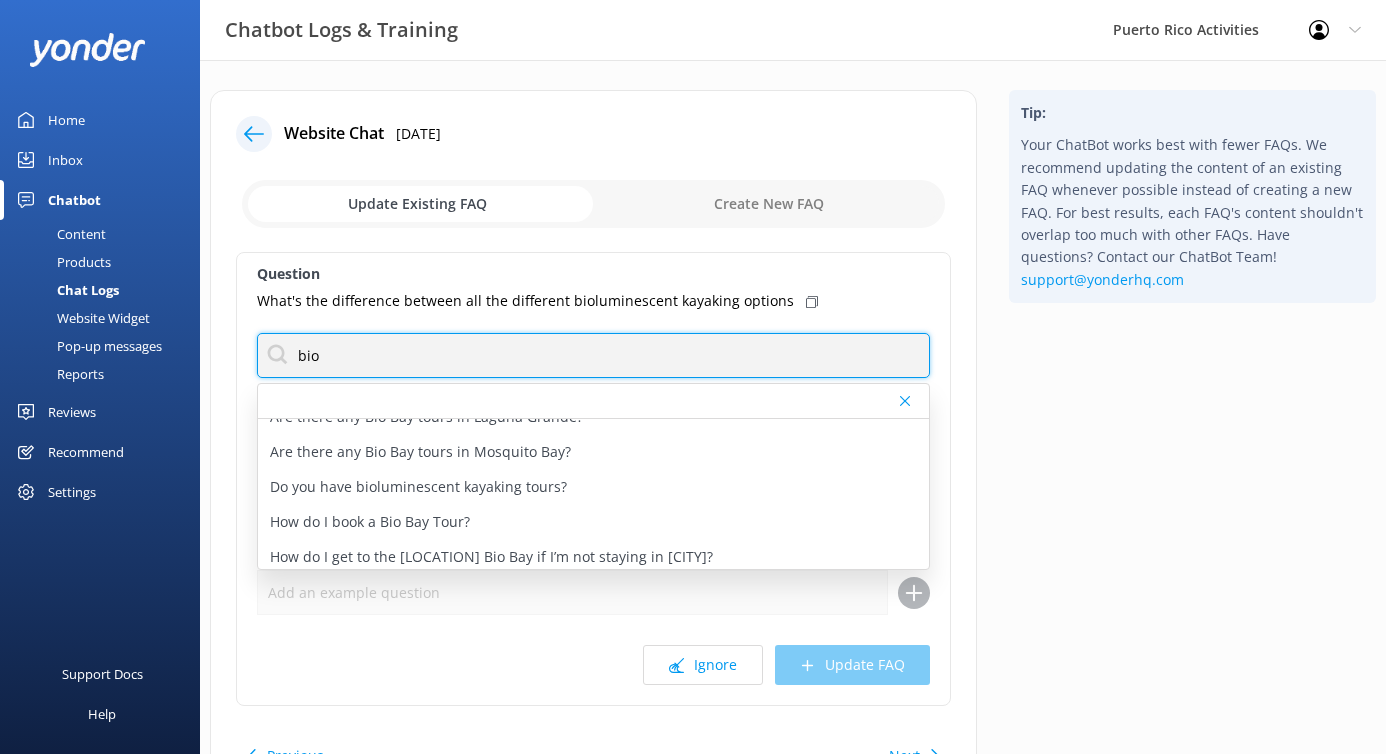 scroll, scrollTop: 66, scrollLeft: 0, axis: vertical 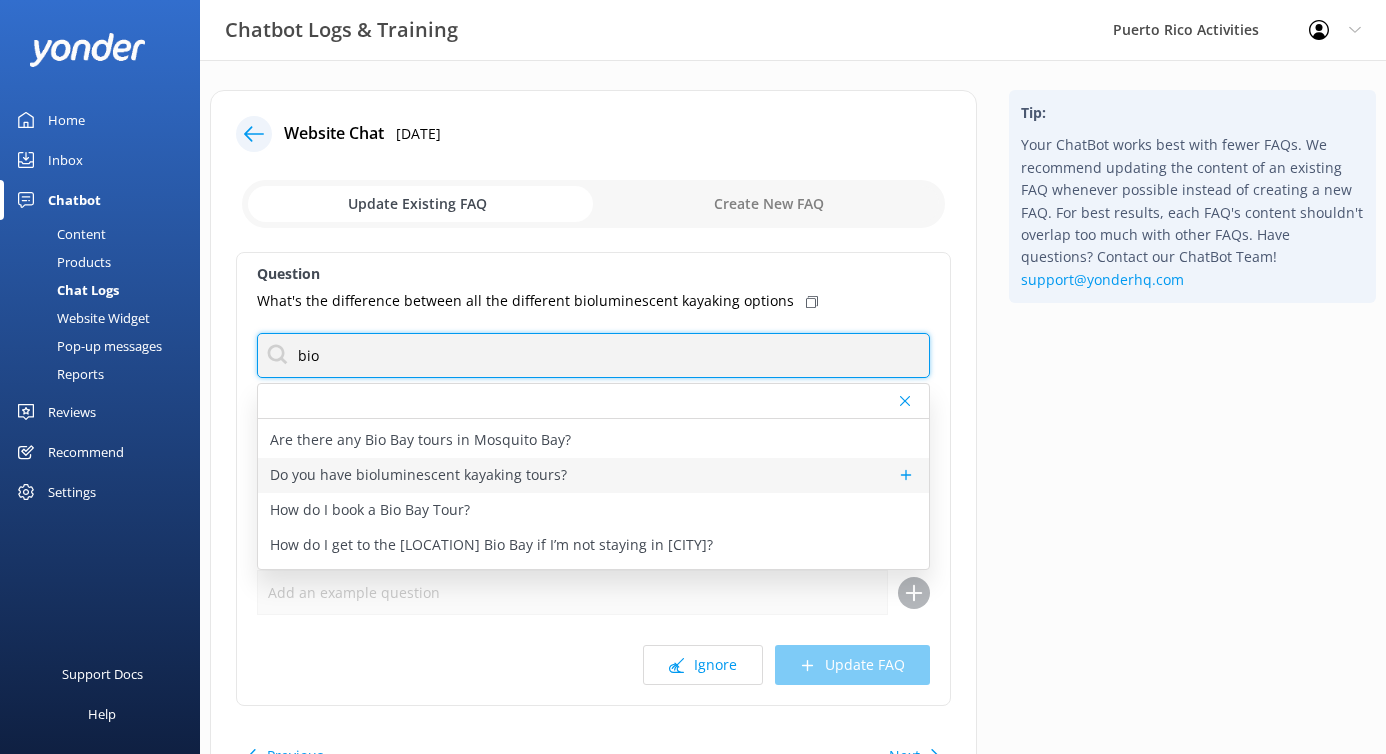 type on "bio" 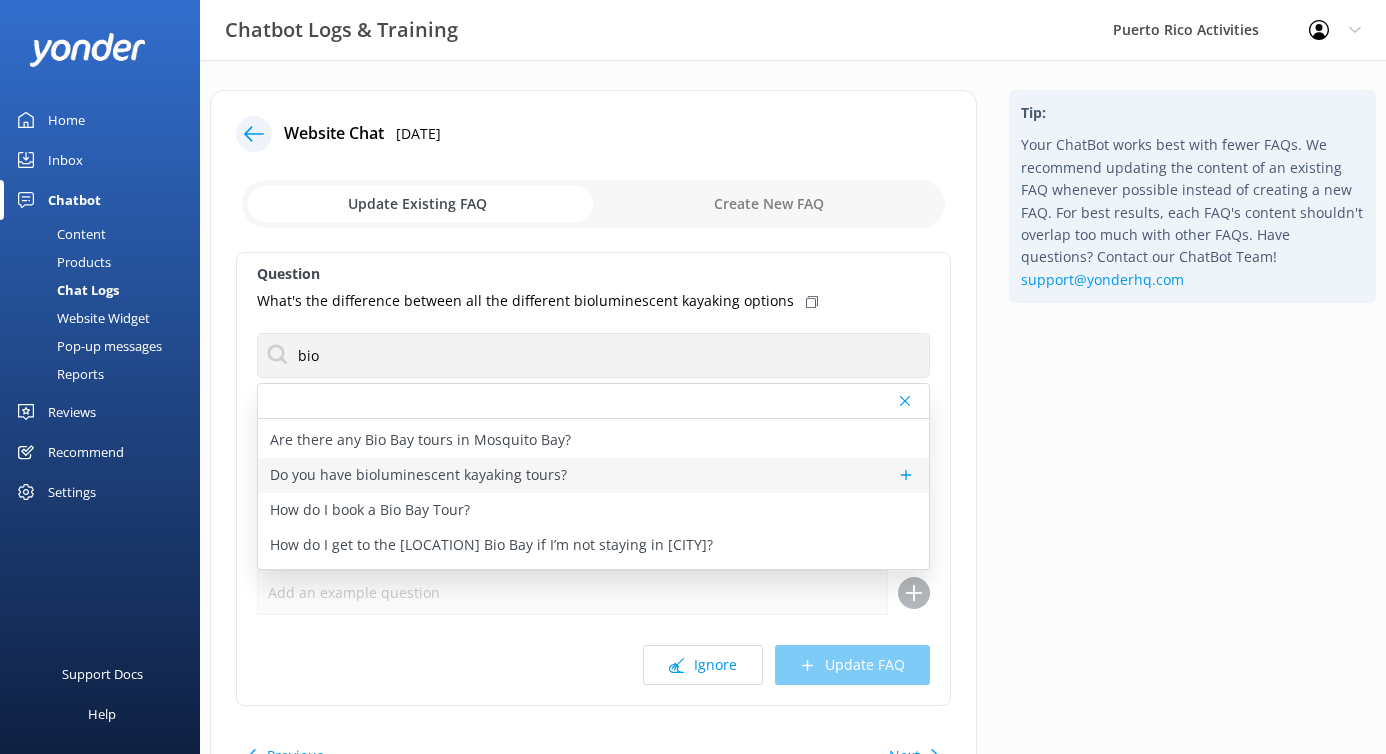 click on "Do you have bioluminescent kayaking tours?" at bounding box center (418, 475) 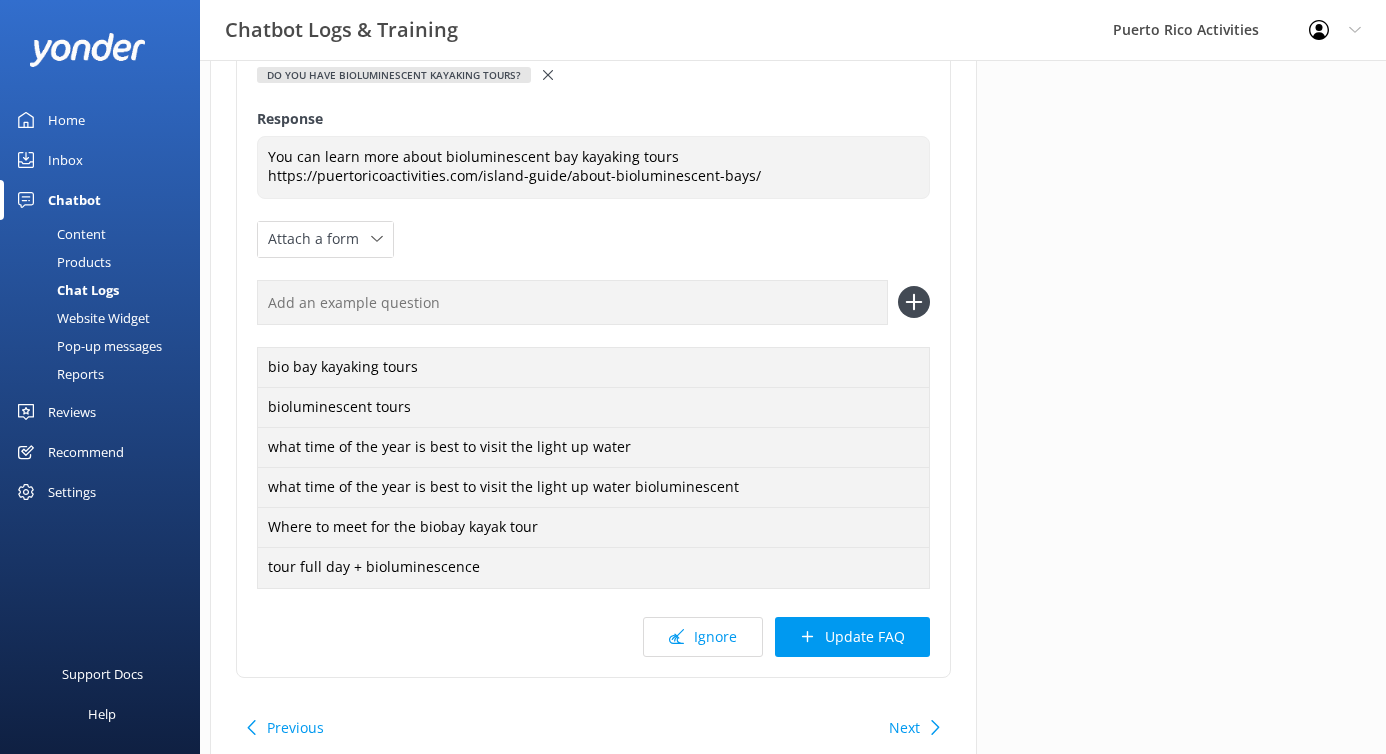 scroll, scrollTop: 354, scrollLeft: 0, axis: vertical 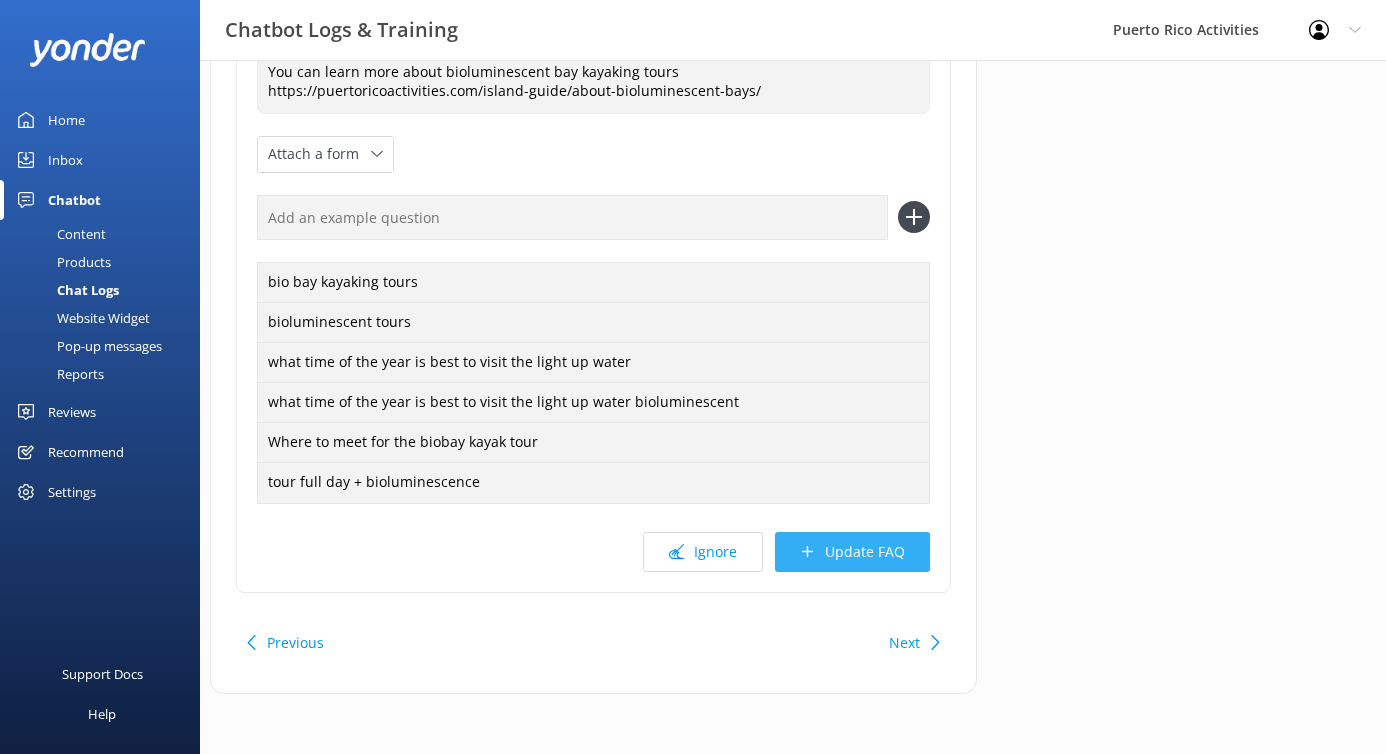 click on "Update FAQ" at bounding box center [852, 552] 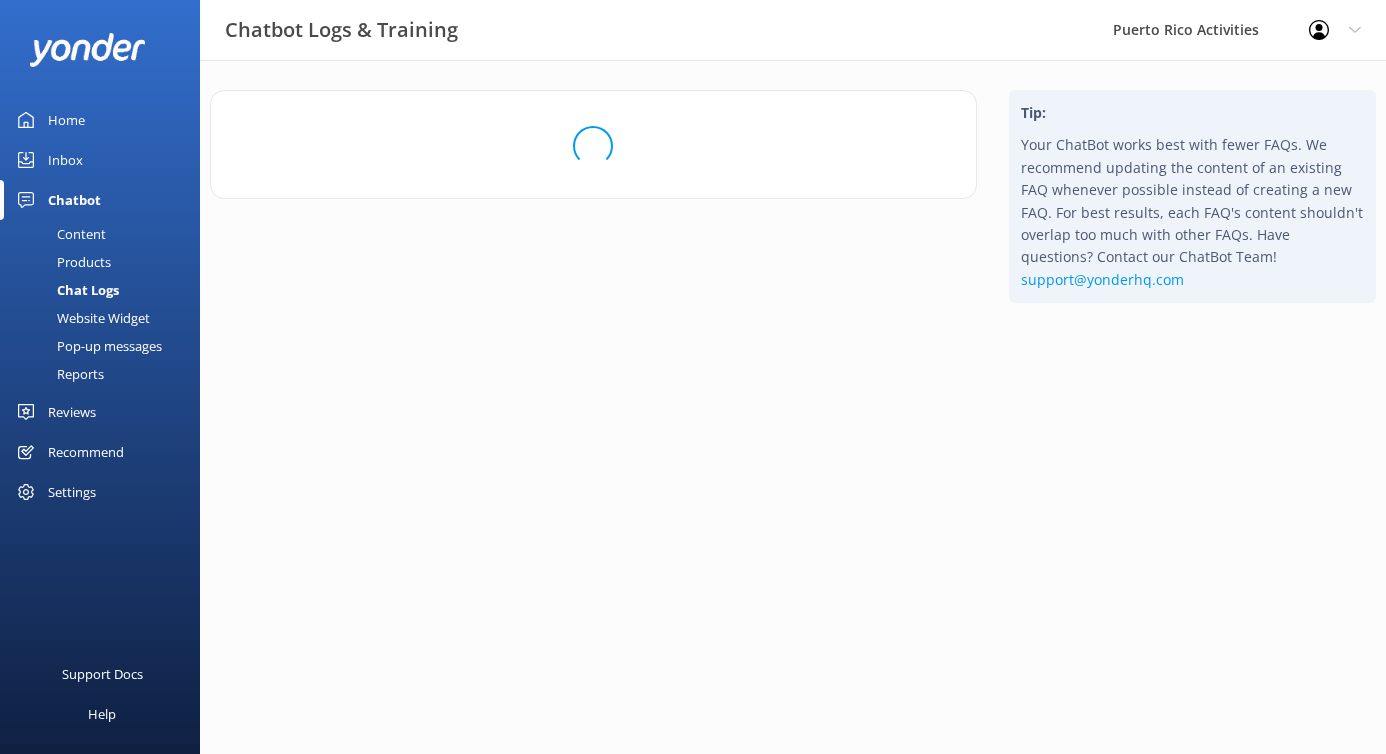 scroll, scrollTop: 0, scrollLeft: 0, axis: both 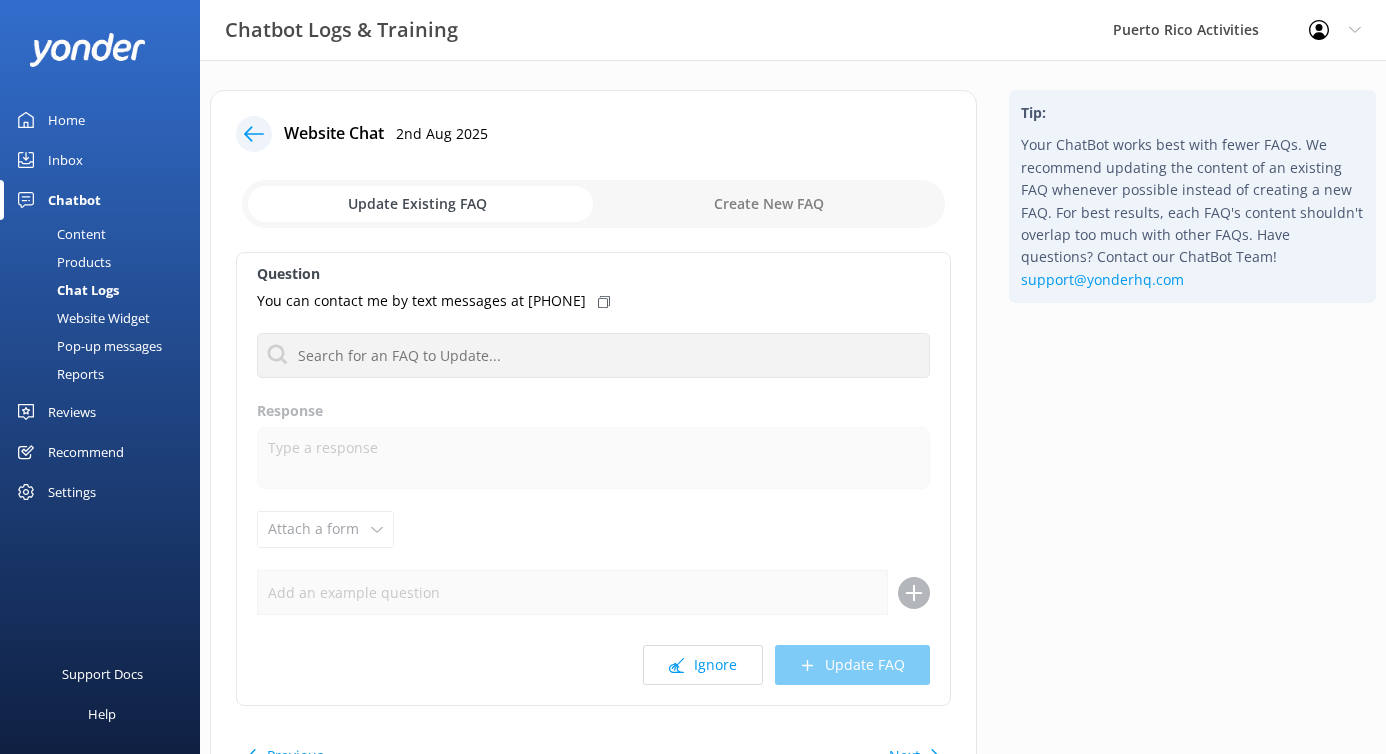 click 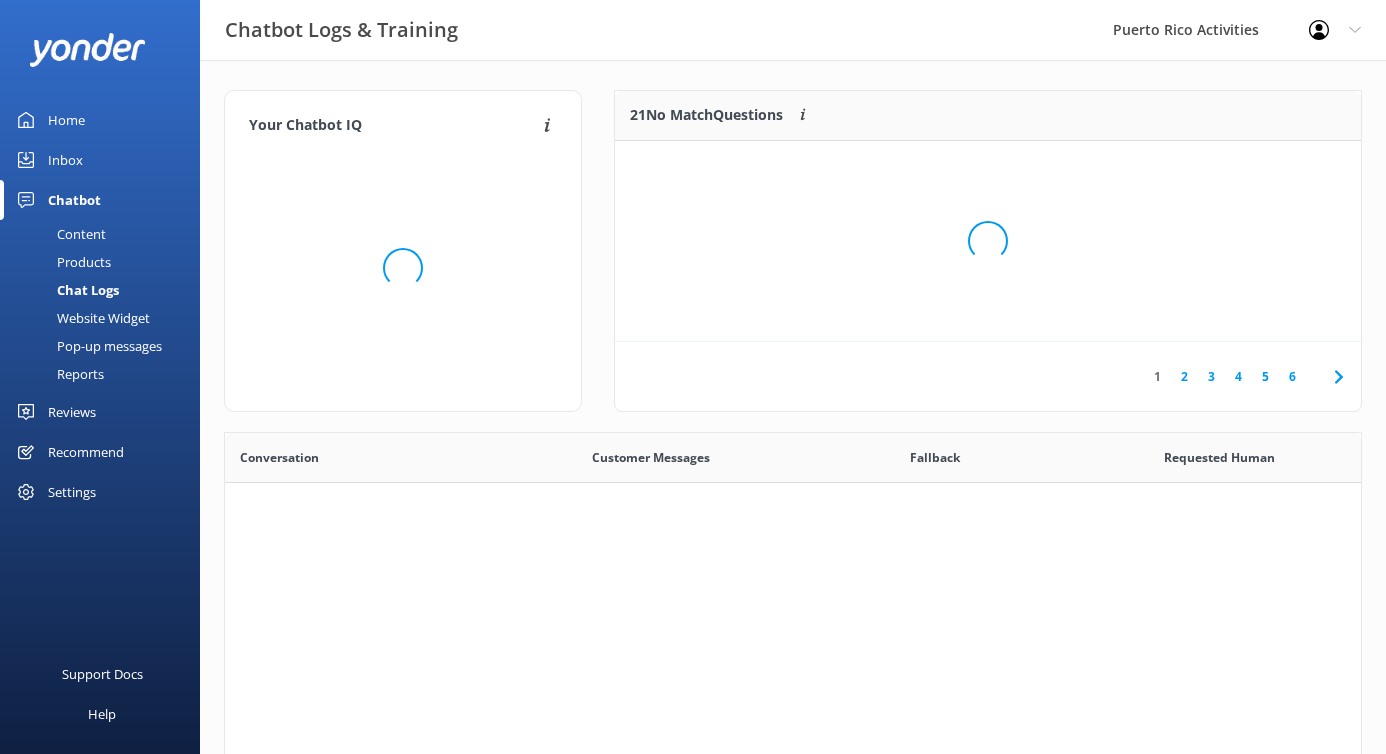 scroll, scrollTop: 1, scrollLeft: 1, axis: both 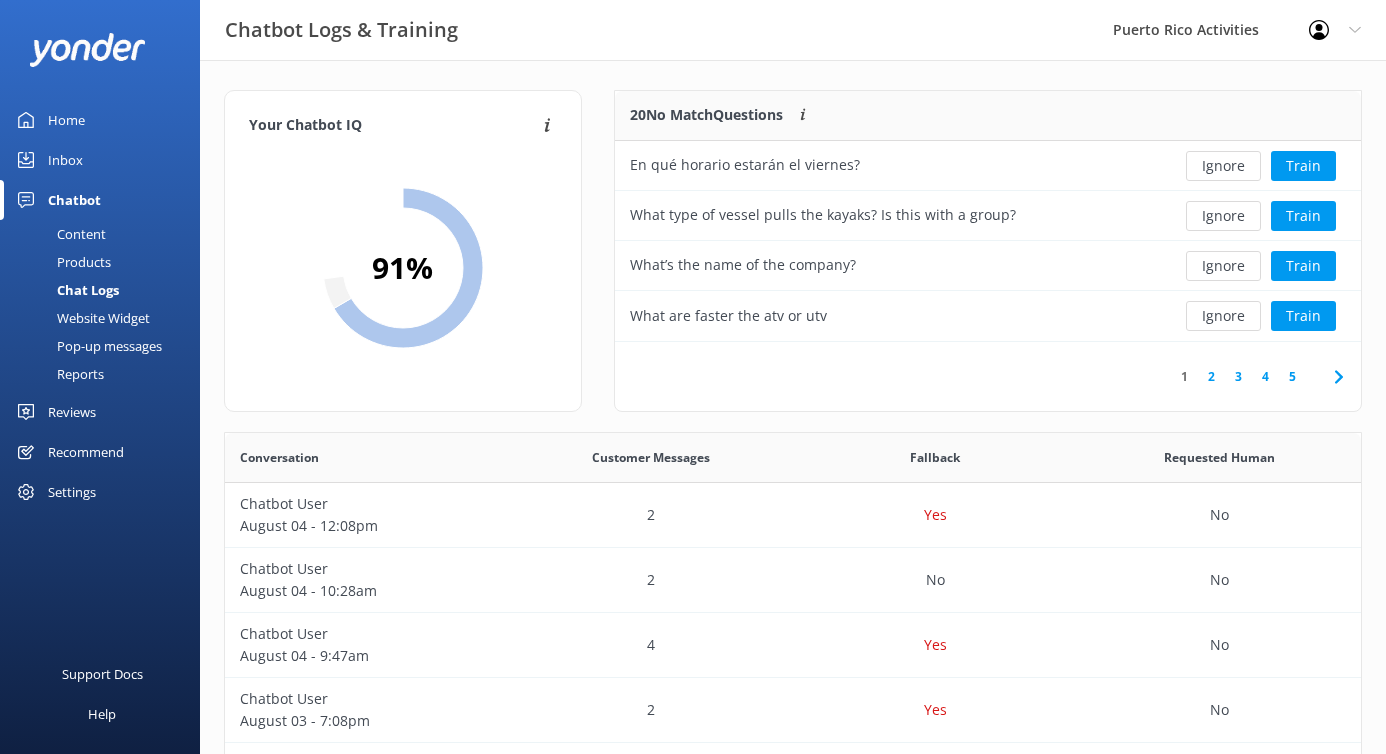 click on "2" at bounding box center [1211, 376] 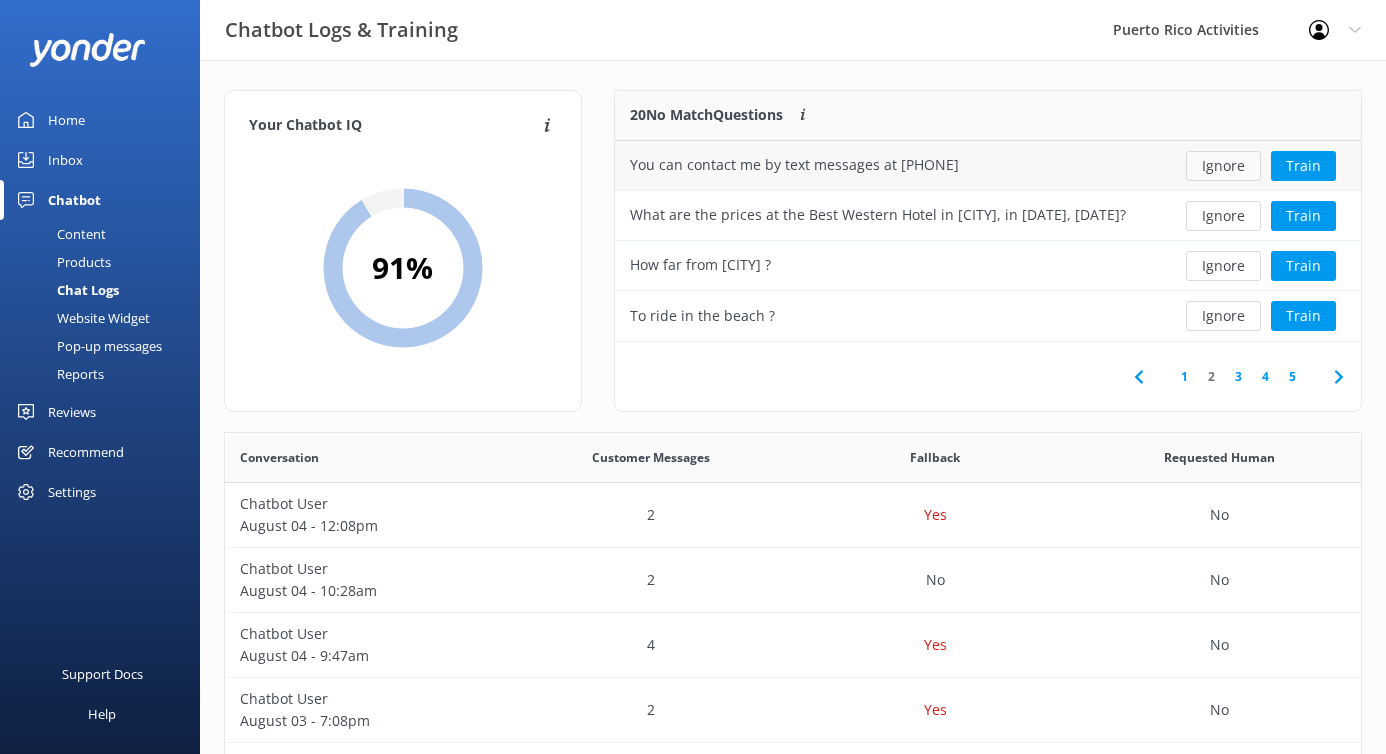 click on "Ignore" at bounding box center (1223, 166) 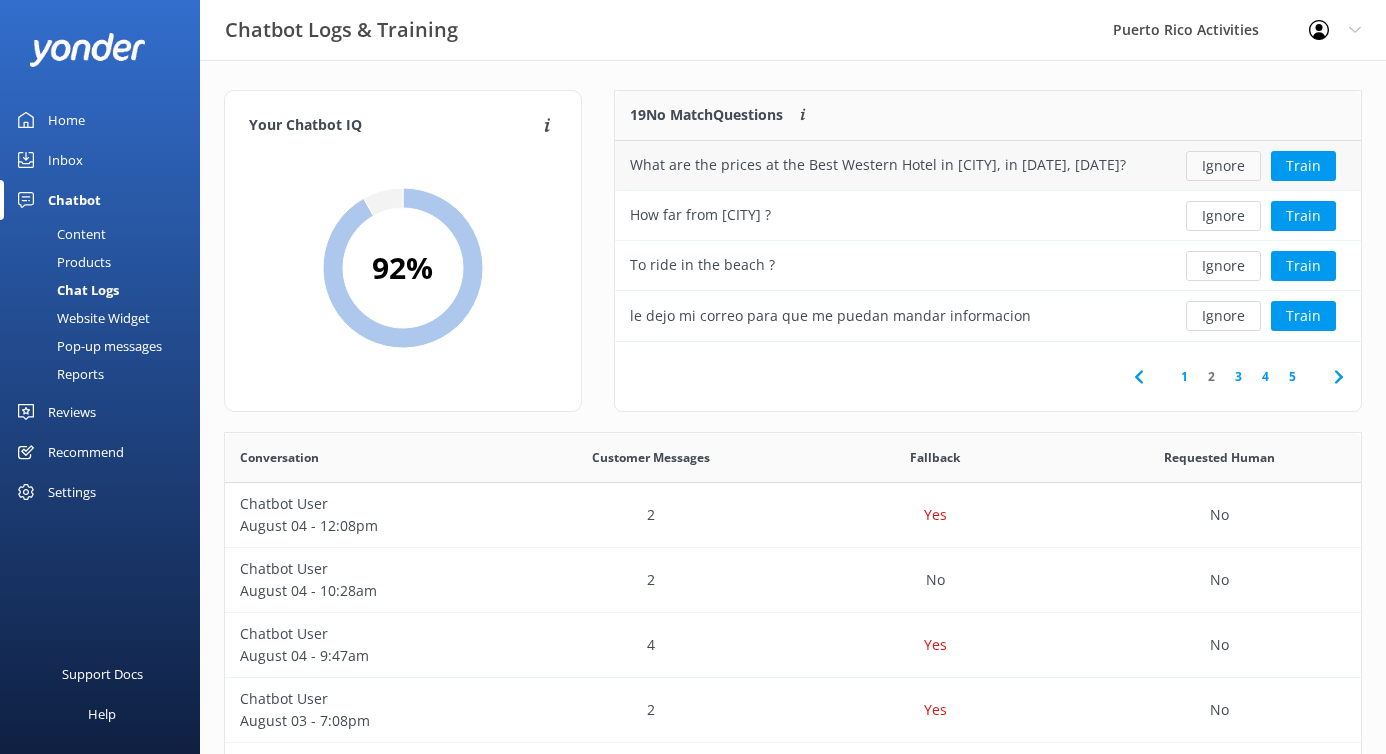 click on "Ignore" at bounding box center (1223, 166) 